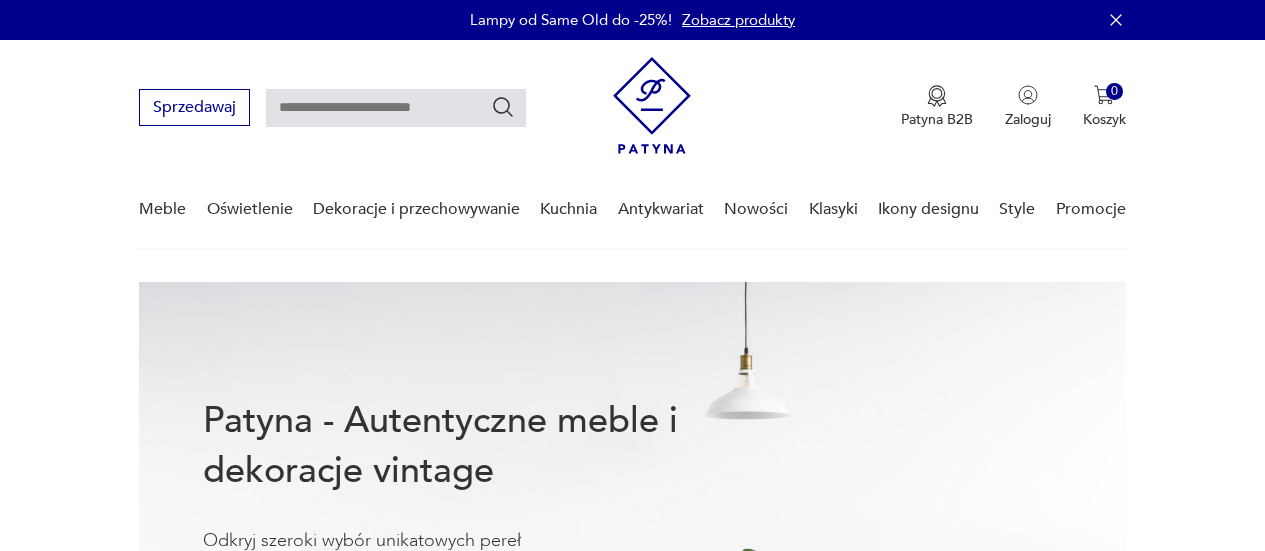 scroll, scrollTop: 0, scrollLeft: 0, axis: both 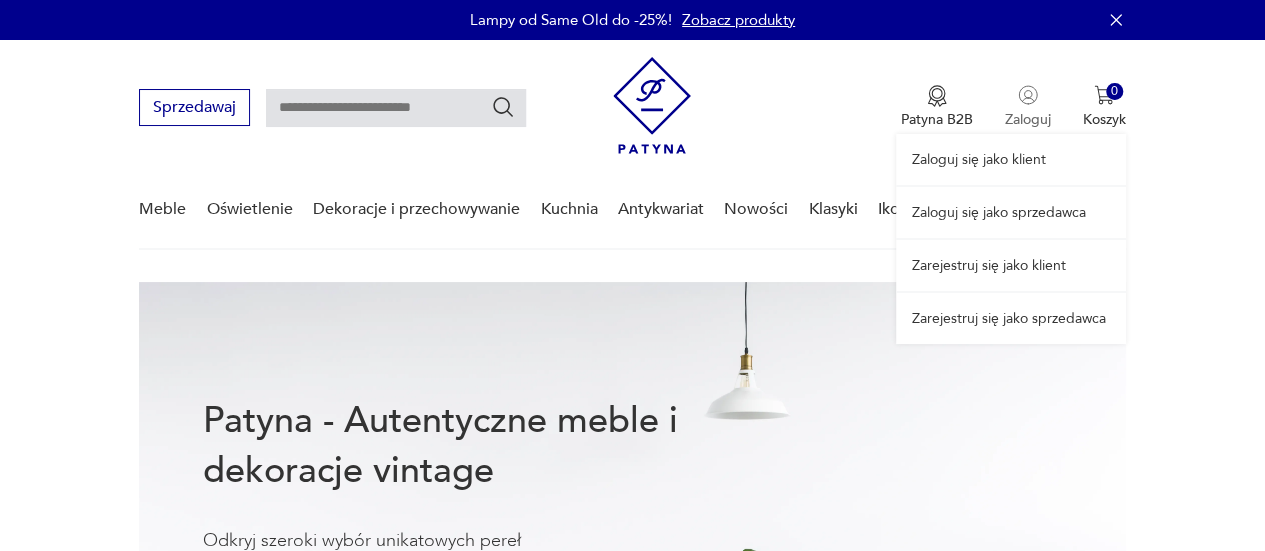 click on "Zaloguj się jako klient Zaloguj się jako sprzedawca Zarejestruj się jako klient Zarejestruj się jako sprzedawca" at bounding box center (1011, 192) 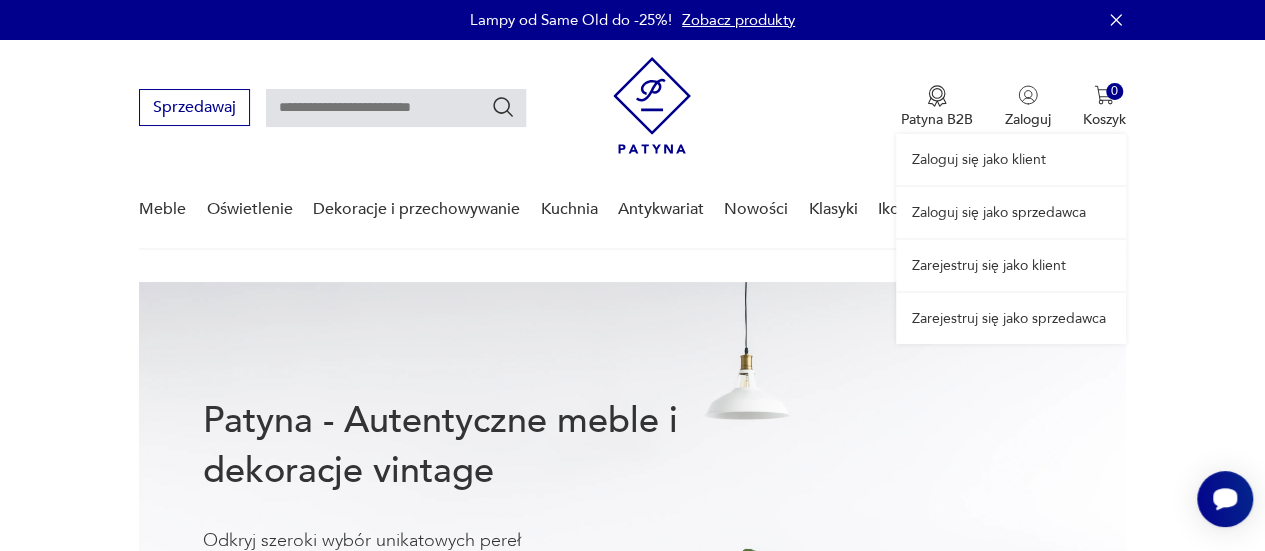 scroll, scrollTop: 0, scrollLeft: 0, axis: both 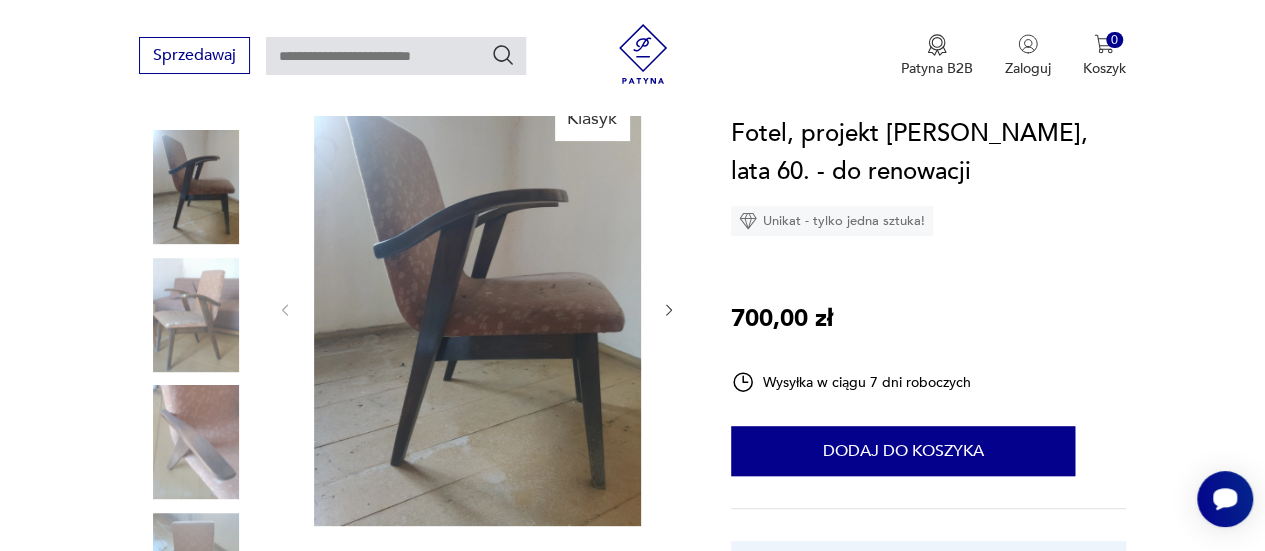 click 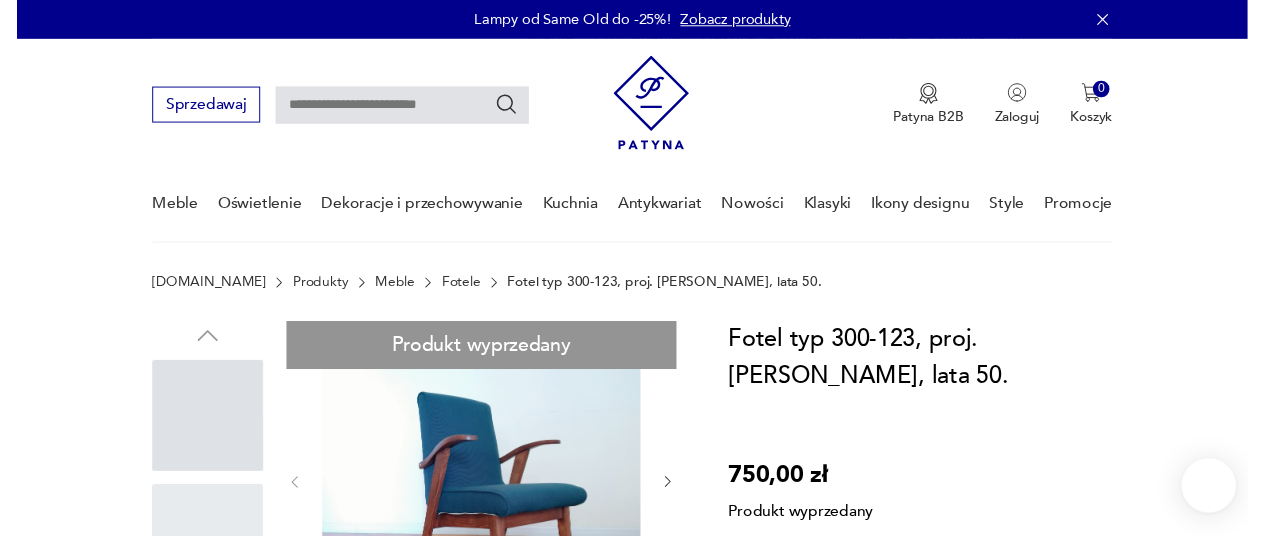 scroll, scrollTop: 0, scrollLeft: 0, axis: both 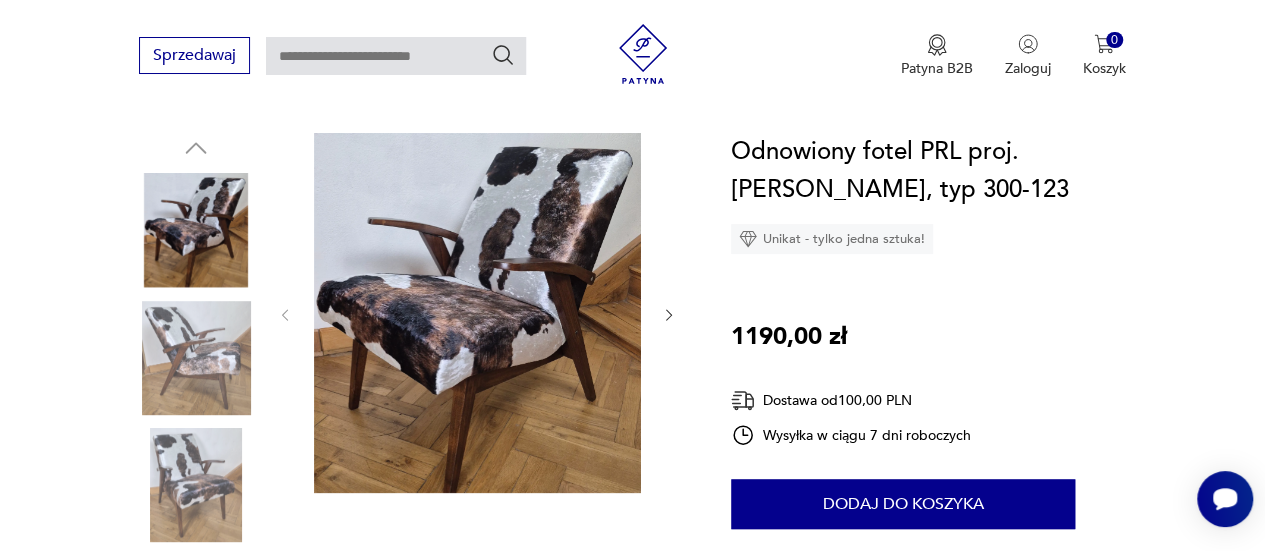click 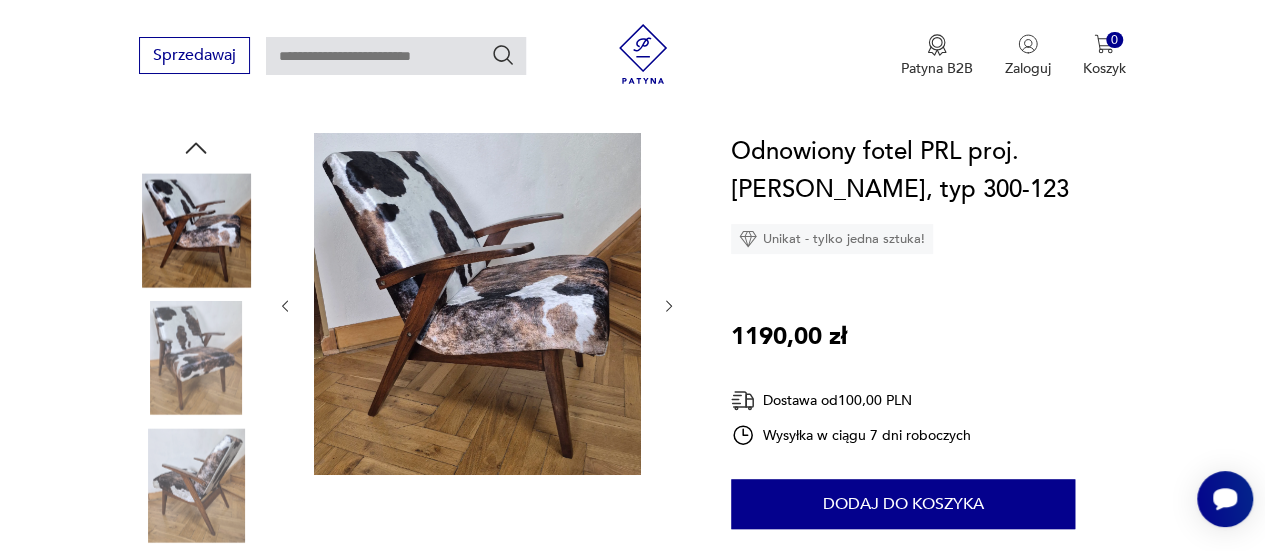 click at bounding box center (477, 306) 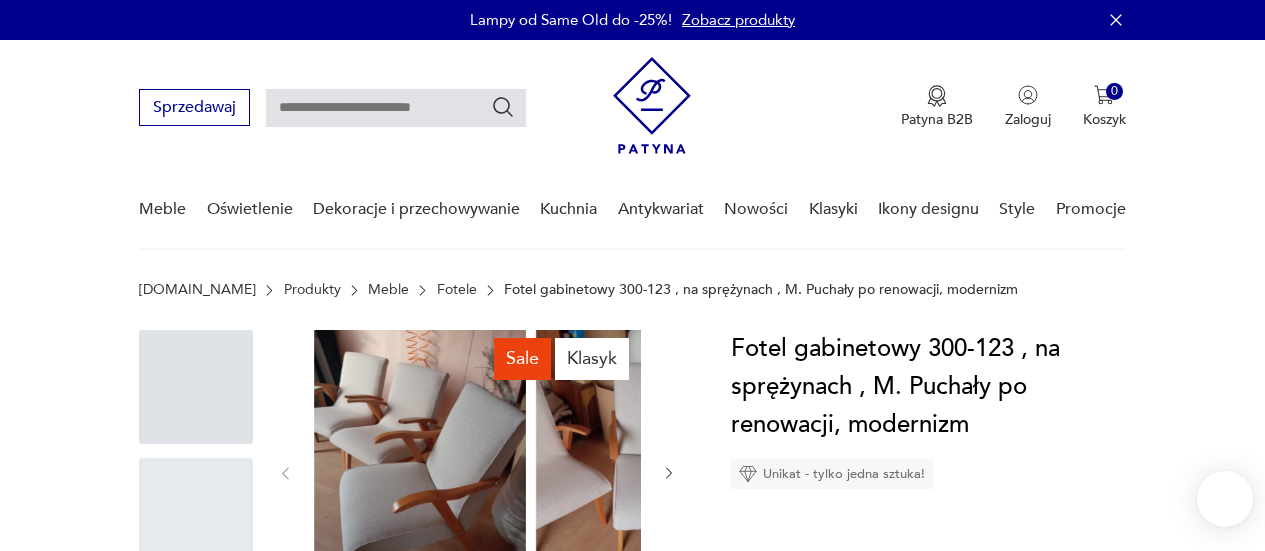 scroll, scrollTop: 0, scrollLeft: 0, axis: both 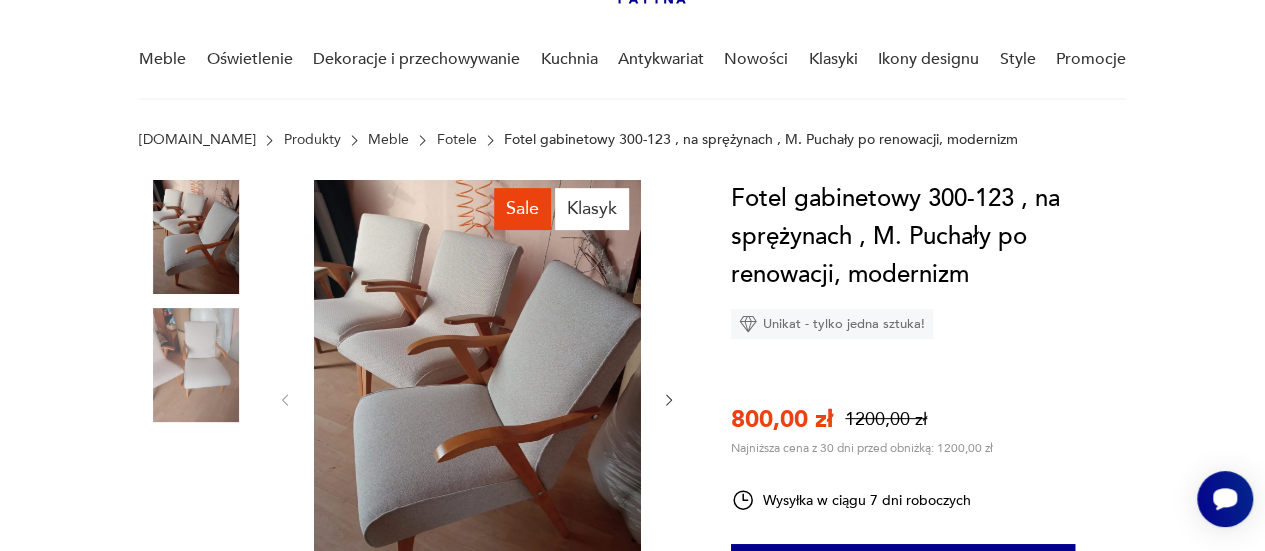 click 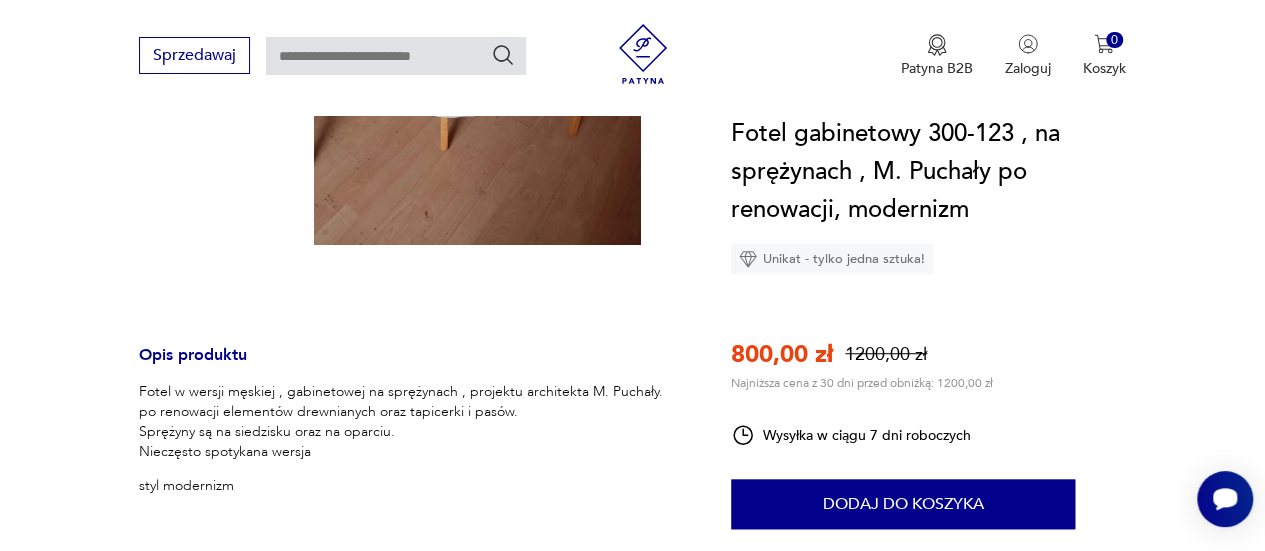 scroll, scrollTop: 522, scrollLeft: 0, axis: vertical 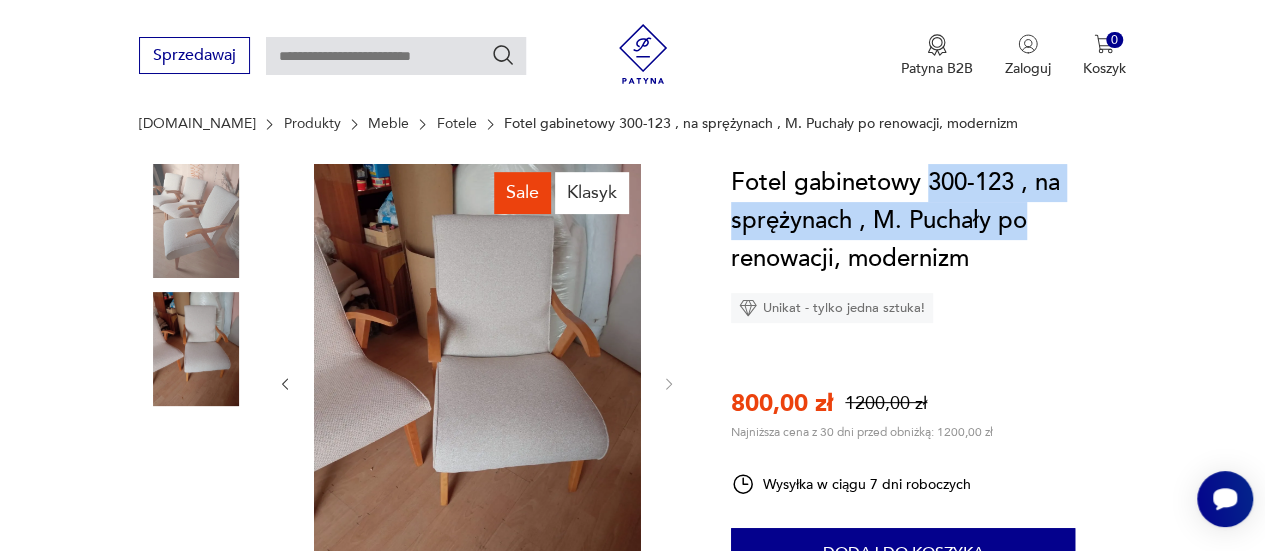 drag, startPoint x: 930, startPoint y: 118, endPoint x: 1062, endPoint y: -79, distance: 237.13498 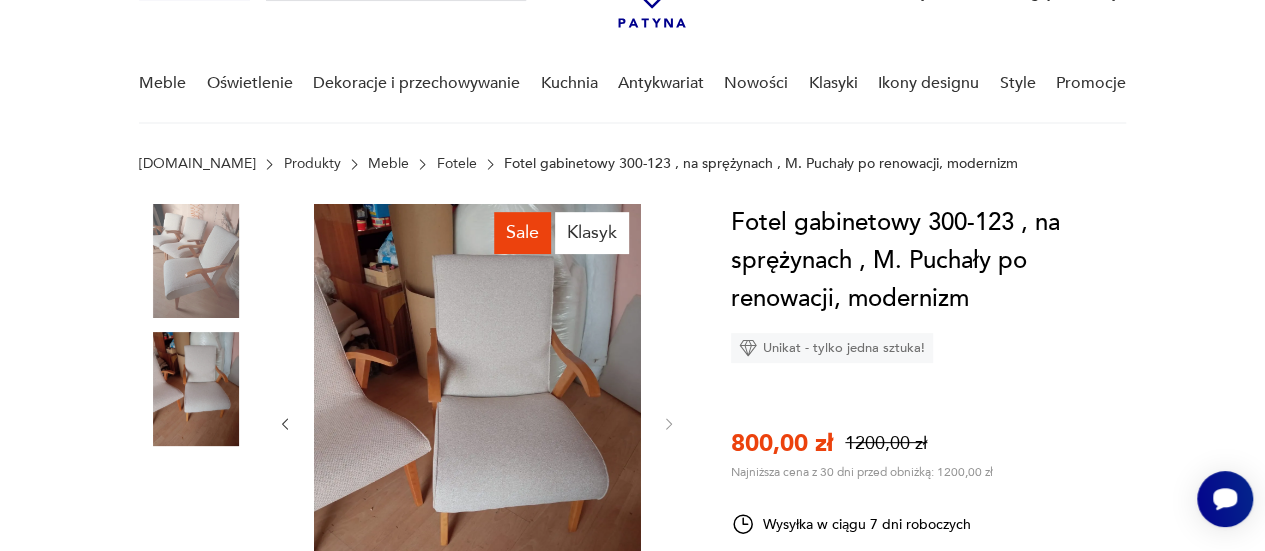 click on "Sale Klasyk Opis produktu Fotel w wersji męskiej , gabinetowej na sprężynach , projektu architekta M. Puchały.
po renowacji elementów drewnianych oraz tapicerki i pasów.
Sprężyny są na siedzisku oraz na oparciu.
Nieczęsto spotykana wersja
styl modernizm Rozwiń więcej Szczegóły produktu Stan:   odnowiony Wysokość :   79 Kolor:   beżowy Datowanie :   1960 - 1970 Kolory :   beige Kraj pochodzenia :   Polska Tworzywo :   tkanina, drewno Projektant :   Mieczysław Puchała Producent :   Zamojskie Fabryki Mebli Wysokość :   79 Szerokość :   60 Liczba sztuk :   1 Głębokość :   45 Podłokietniki :   Tak Rodzaj nóżek :   proste Liczba sztuk:   1 Tagi:   PRL ,  lata 60. ,  Prezent dla kolekcjonera Rozwiń więcej O sprzedawcy DanutaD Zweryfikowany sprzedawca Od 4 lat z Patyną Dostawa i zwroty Dostępne formy dostawy: Odbiór osobisty   0,00 PLN Zwroty: Jeśli z jakiegokolwiek powodu chcesz zwrócić zamówiony przedmiot, masz na to   14 dni od momentu otrzymania przesyłki. 800,00 zł 1" at bounding box center [632, 829] 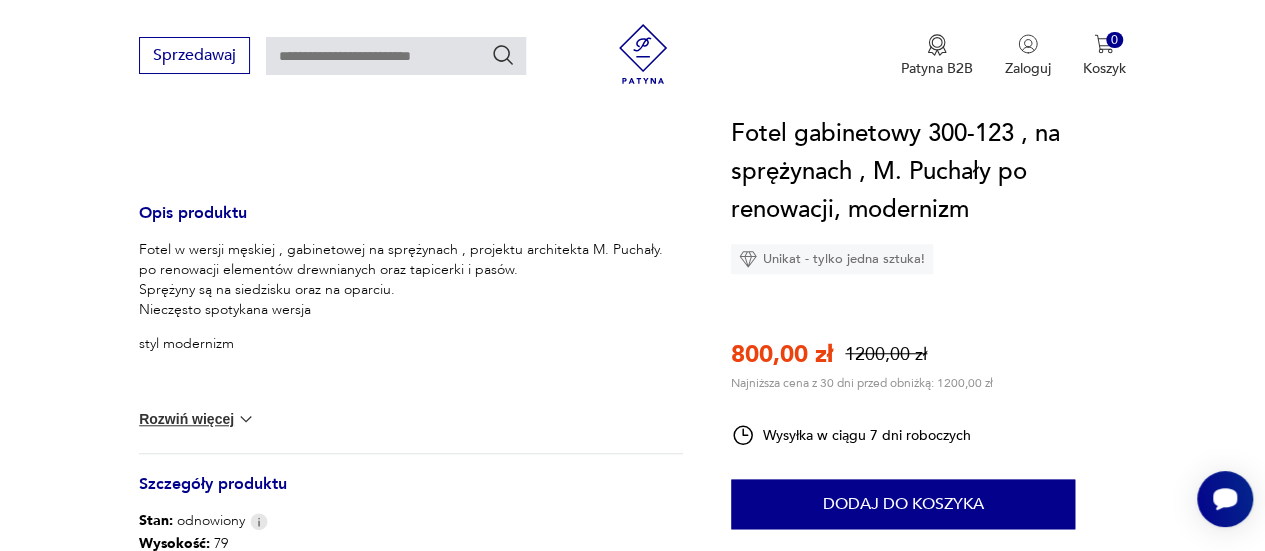 scroll, scrollTop: 665, scrollLeft: 0, axis: vertical 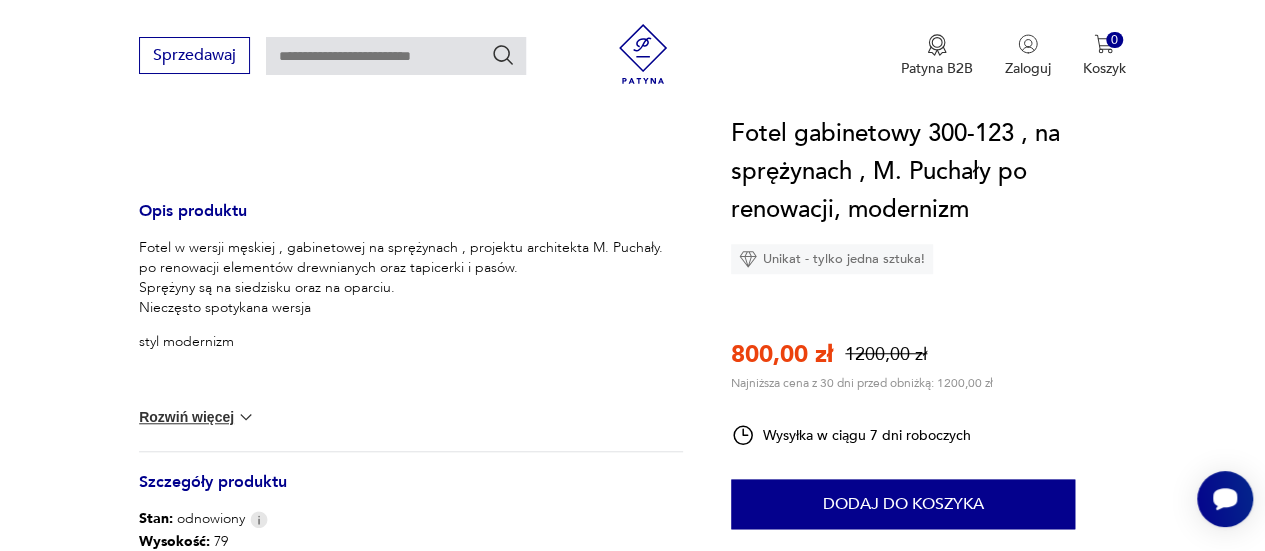 click on "Rozwiń więcej" at bounding box center (197, 417) 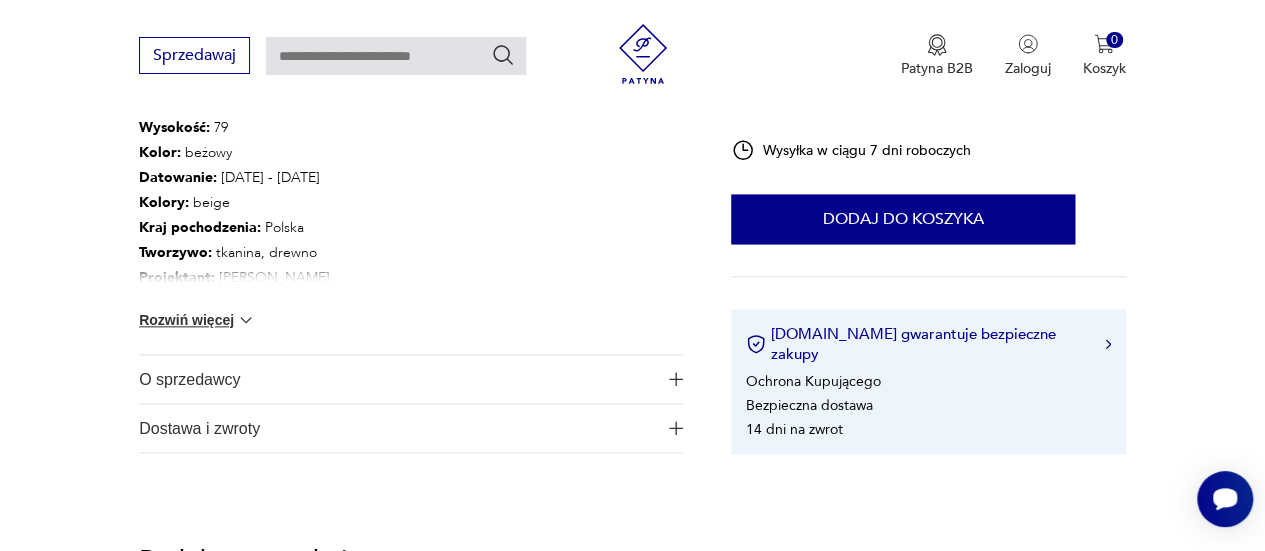 scroll, scrollTop: 1045, scrollLeft: 0, axis: vertical 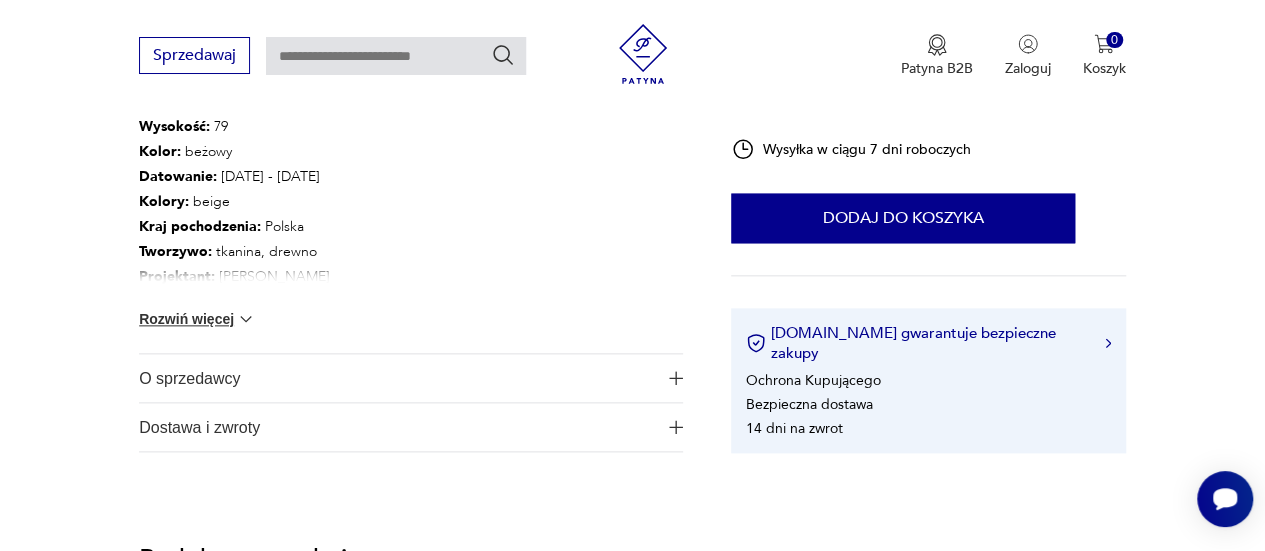 click at bounding box center (246, 319) 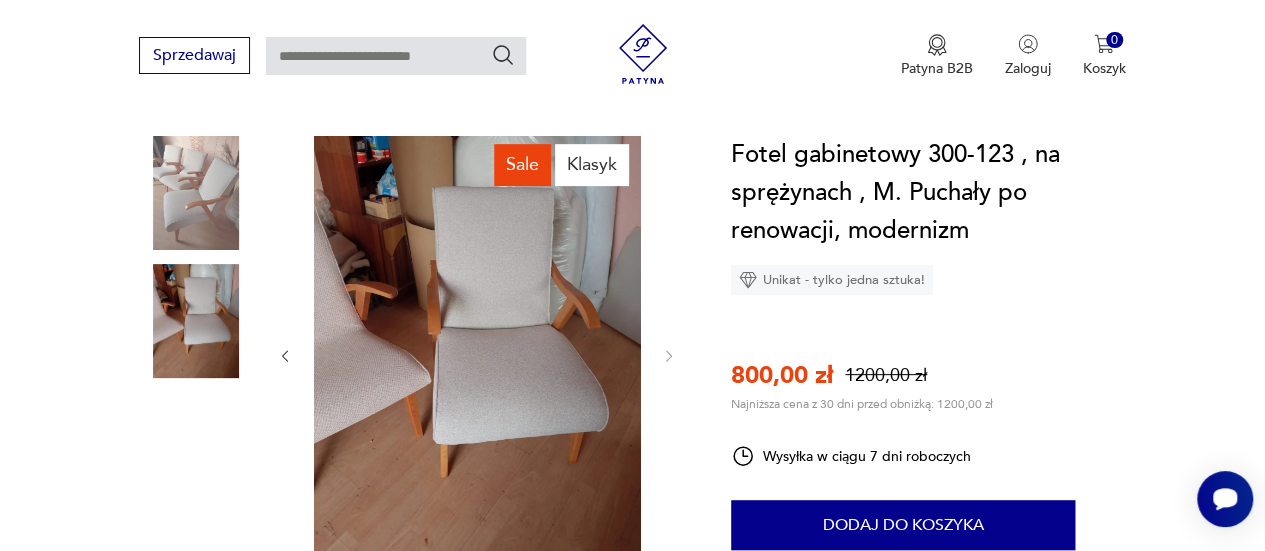 scroll, scrollTop: 195, scrollLeft: 0, axis: vertical 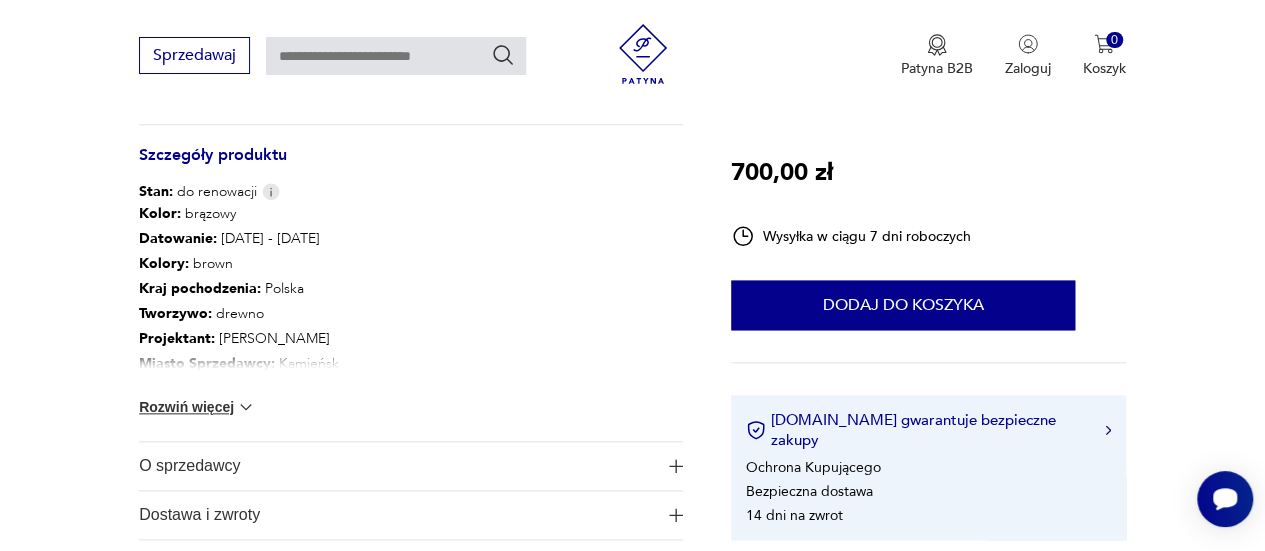 click at bounding box center [246, 407] 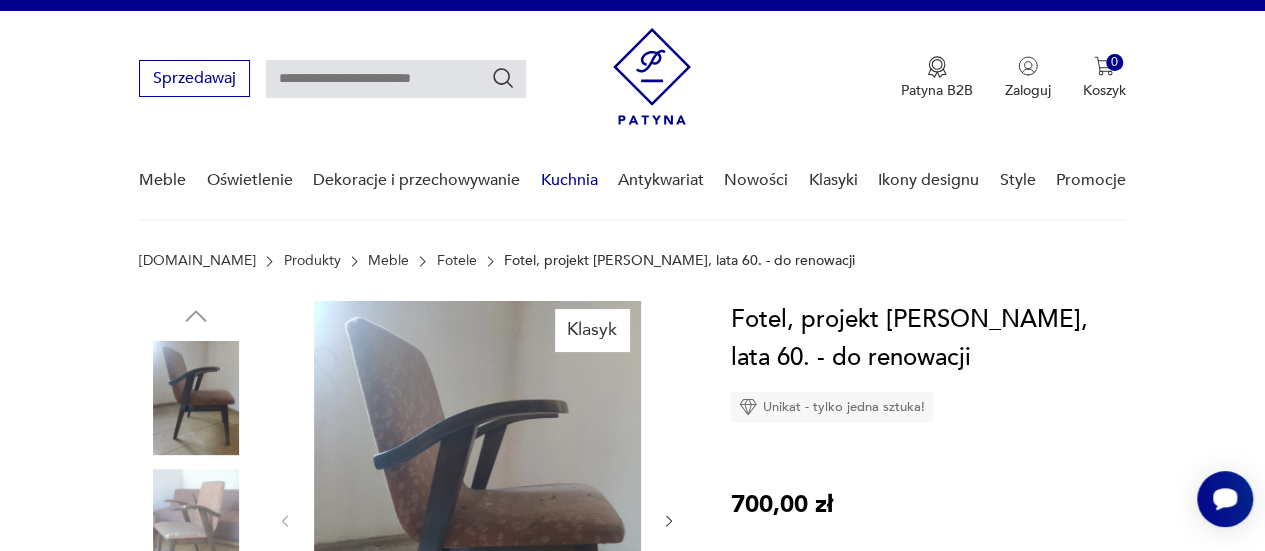 scroll, scrollTop: 17, scrollLeft: 0, axis: vertical 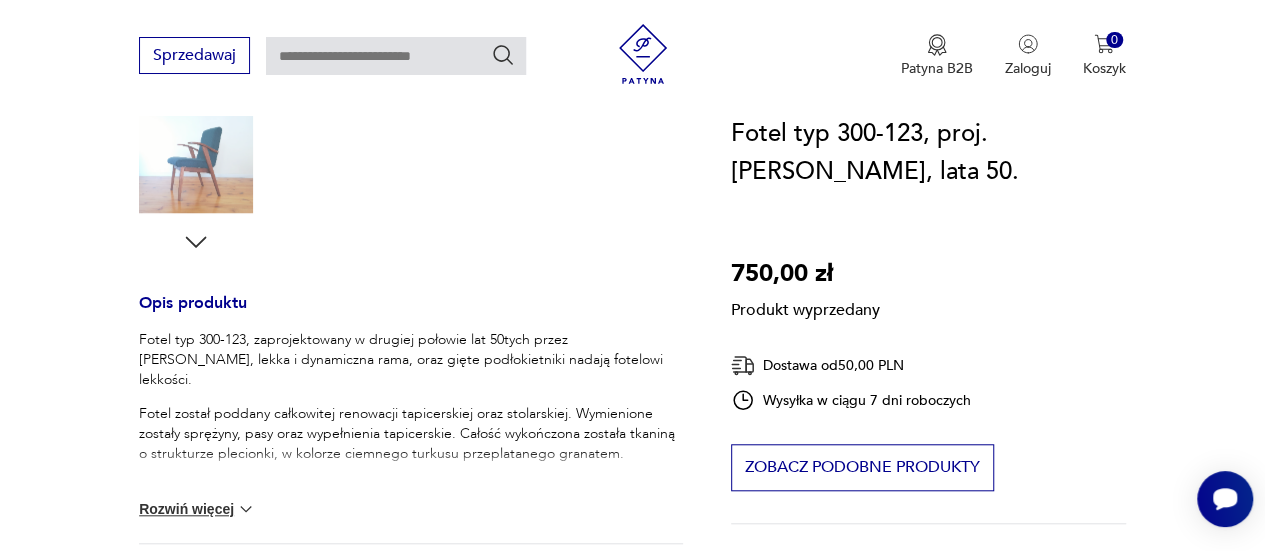 click on "Fotel typ 300-123, zaprojektowany w drugiej połowie lat 50tych przez Mieczysława Puchałę, lekka i dynamiczna rama, oraz gięte podłokietniki nadają fotelowi lekkości." at bounding box center (411, 360) 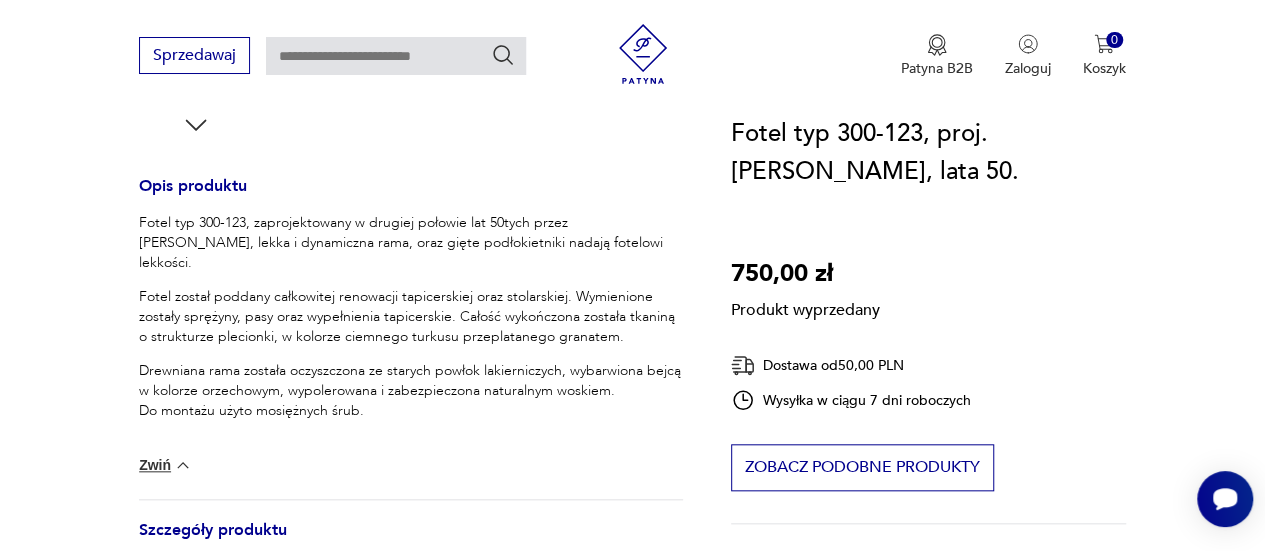 scroll, scrollTop: 775, scrollLeft: 0, axis: vertical 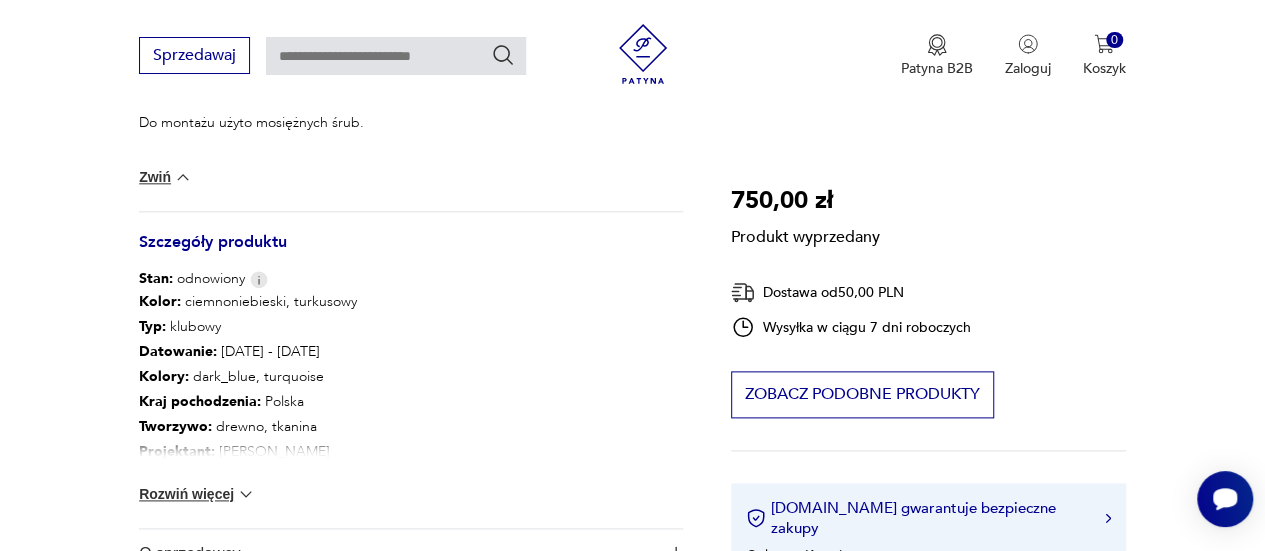 click at bounding box center (246, 494) 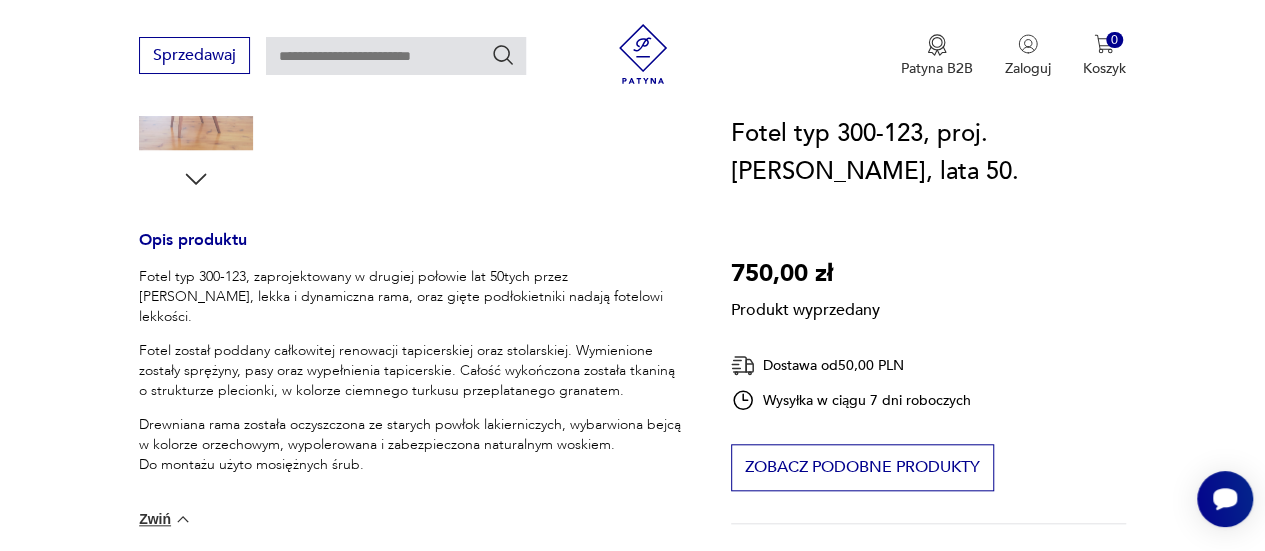 scroll, scrollTop: 714, scrollLeft: 0, axis: vertical 